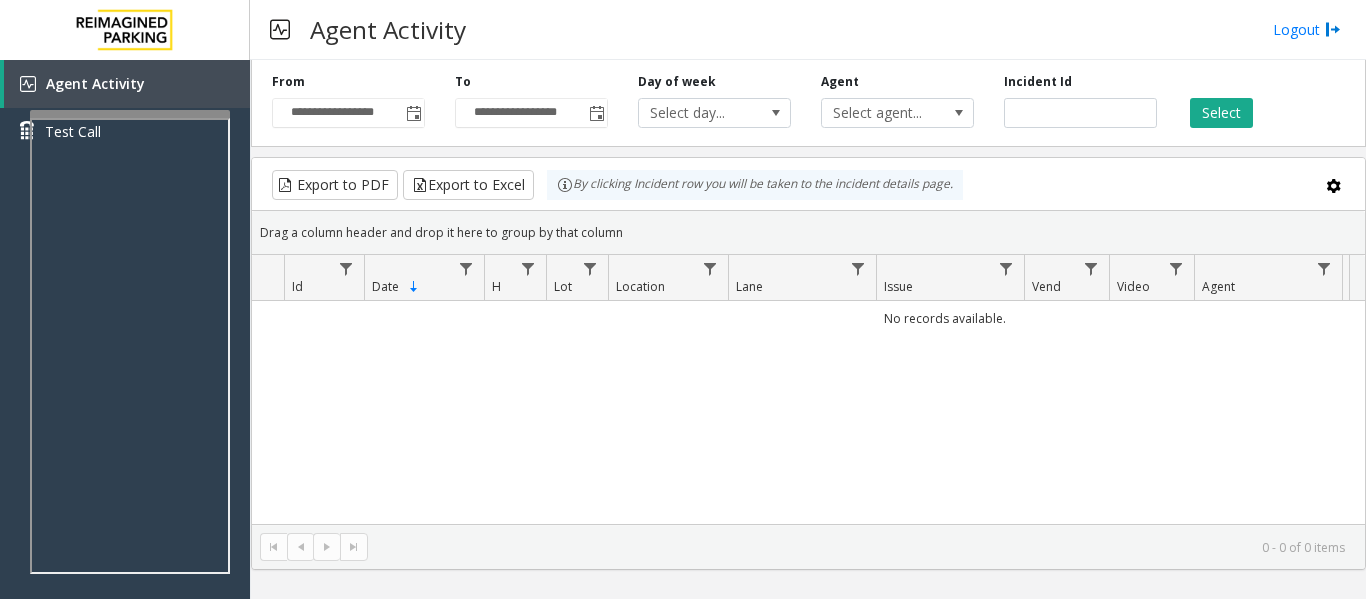 scroll, scrollTop: 0, scrollLeft: 0, axis: both 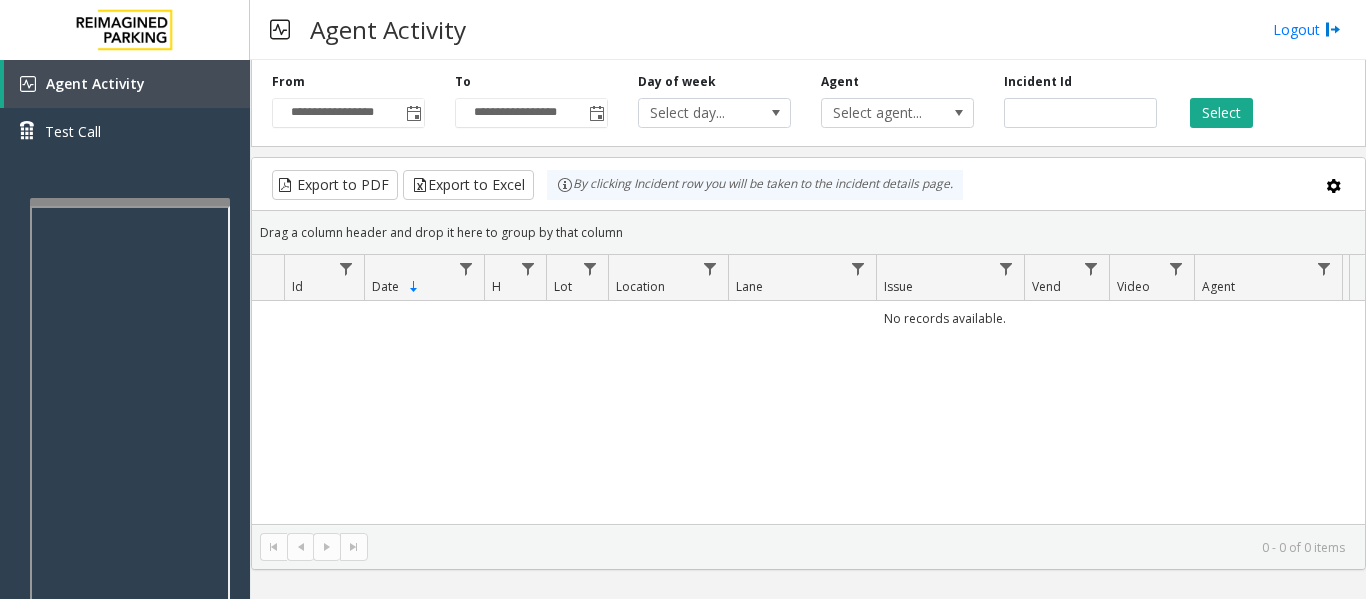 click at bounding box center (130, 202) 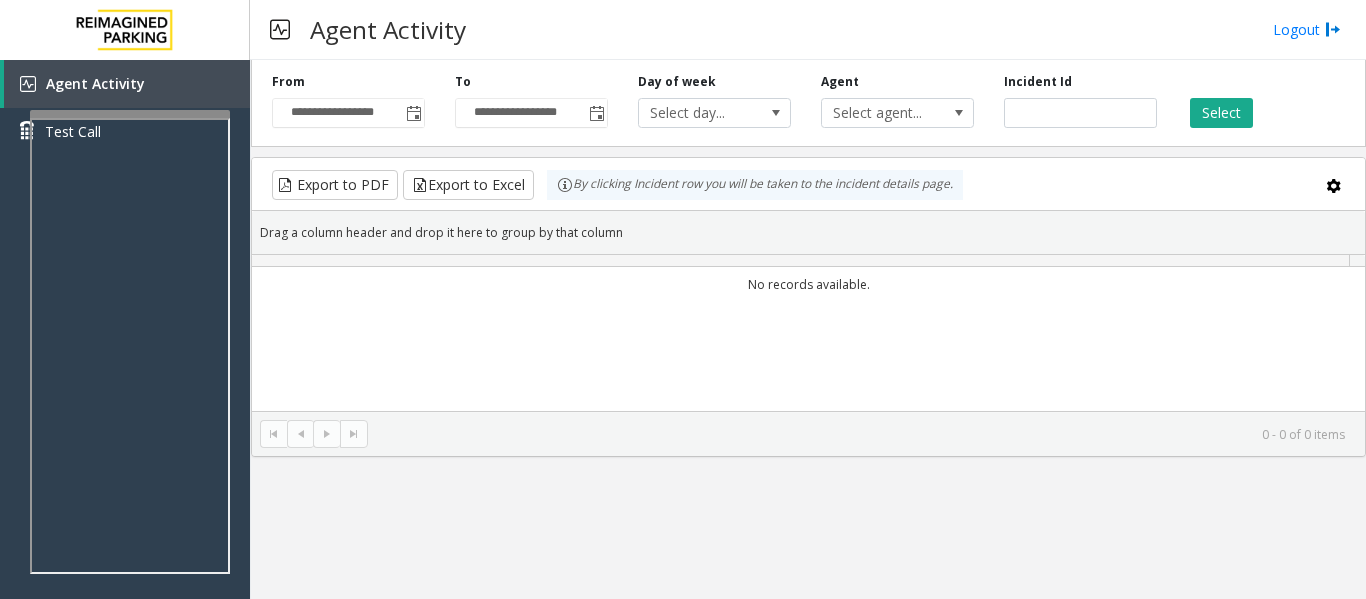 scroll, scrollTop: 0, scrollLeft: 0, axis: both 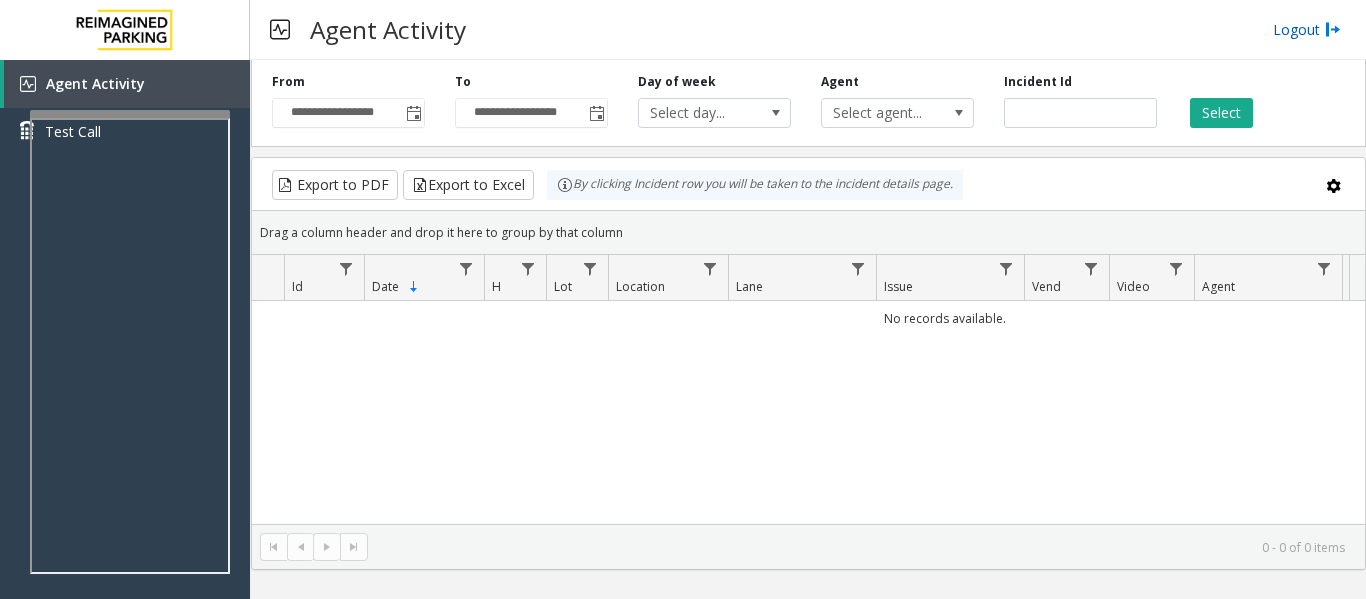 click on "Logout" at bounding box center [1307, 29] 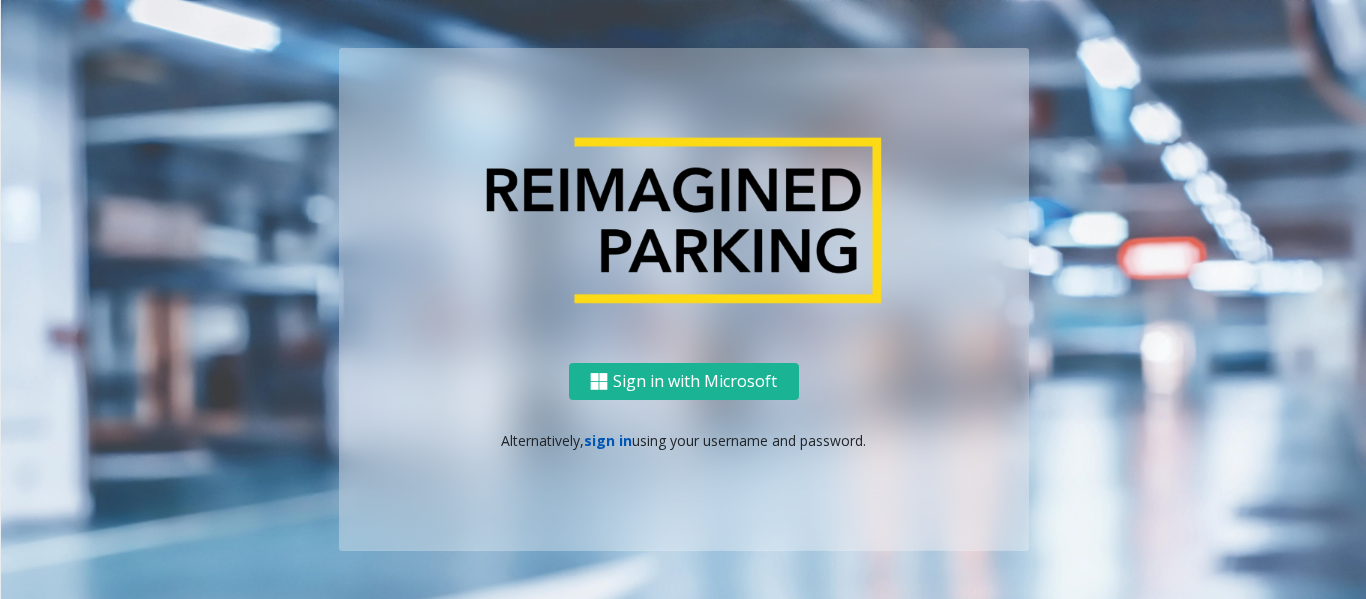 click on "sign in" 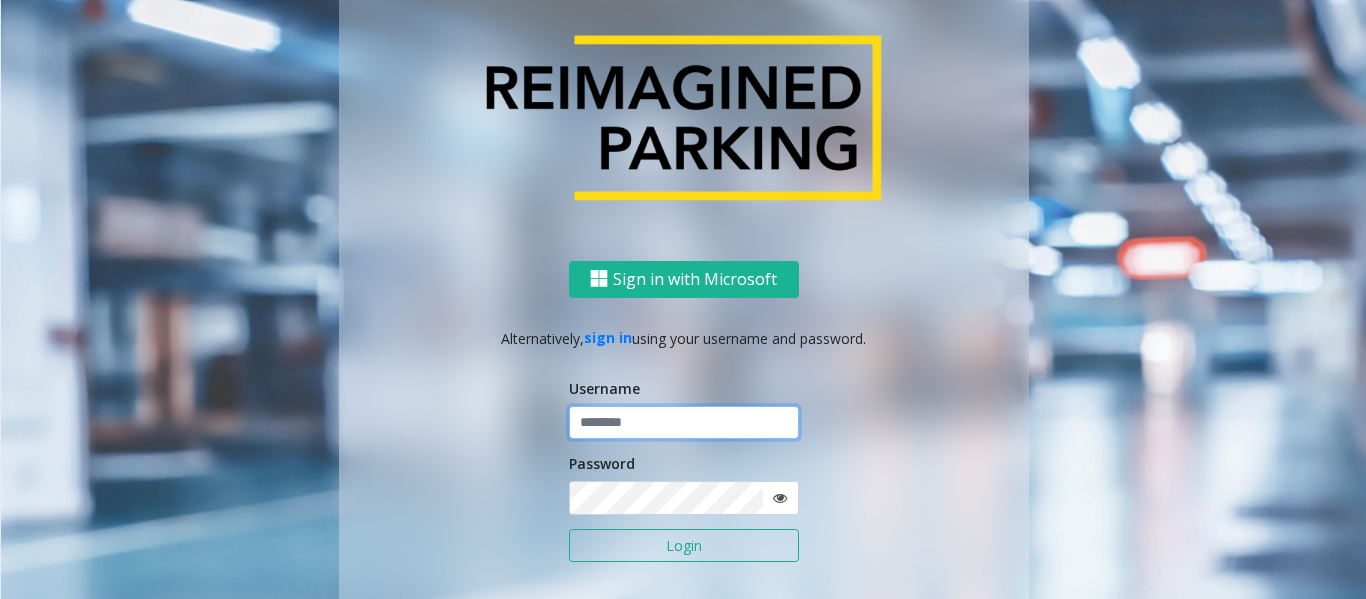 click 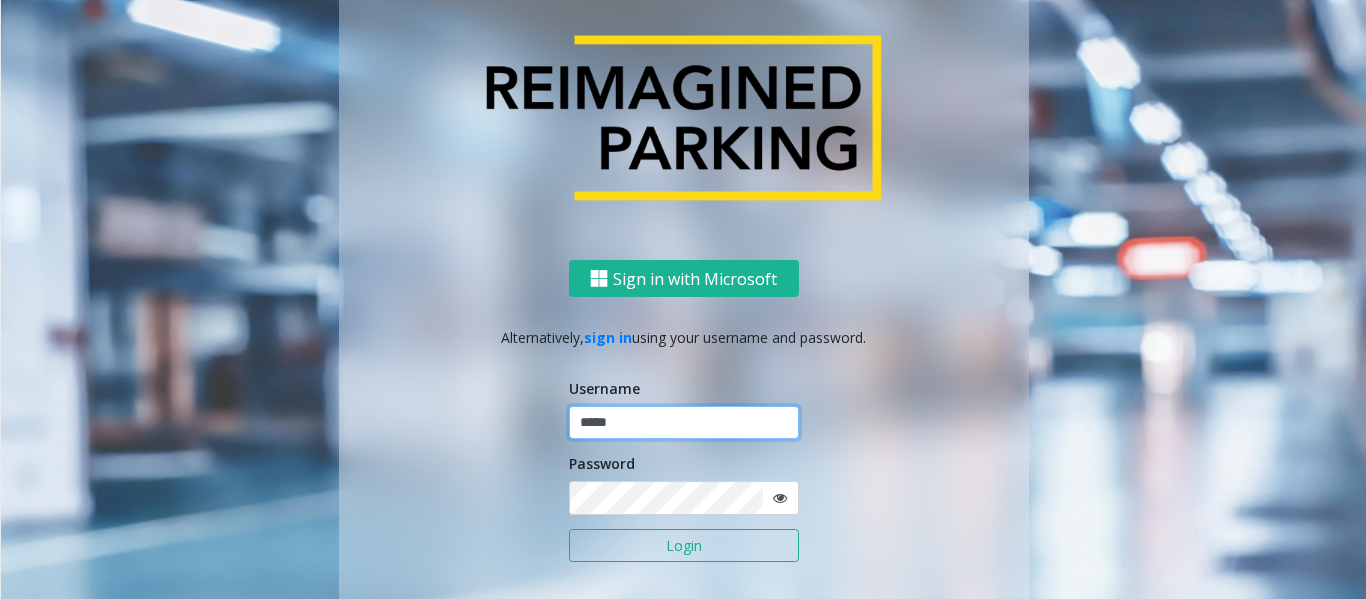 type on "*****" 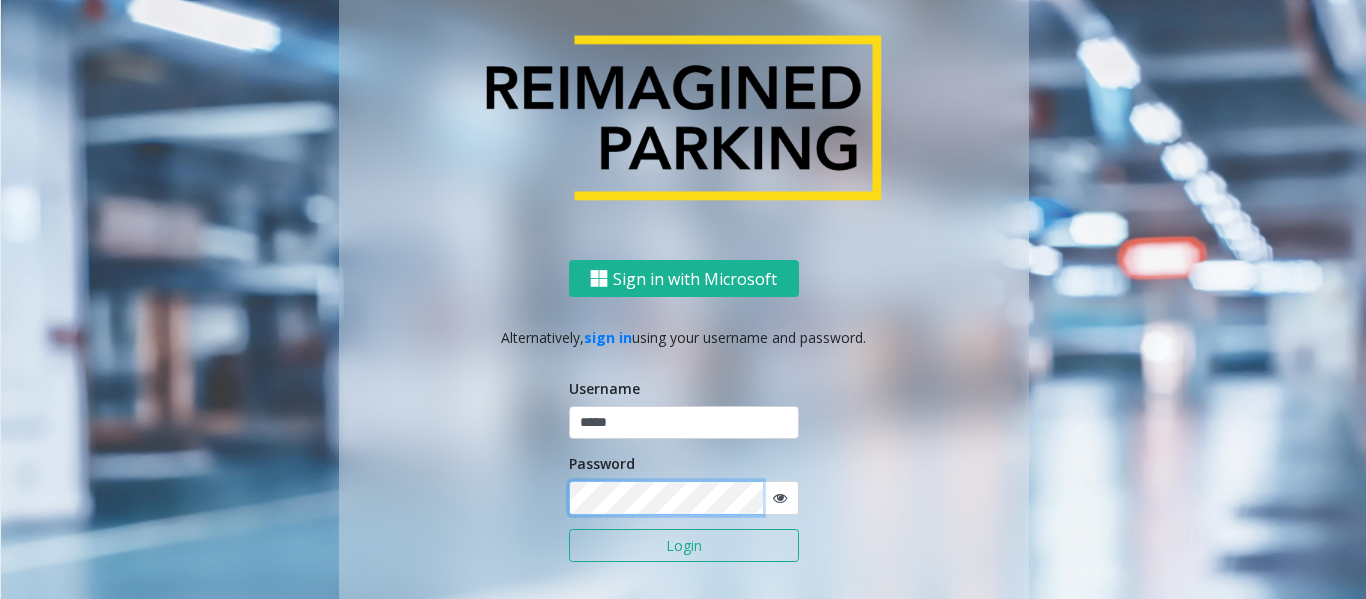 click on "Login" 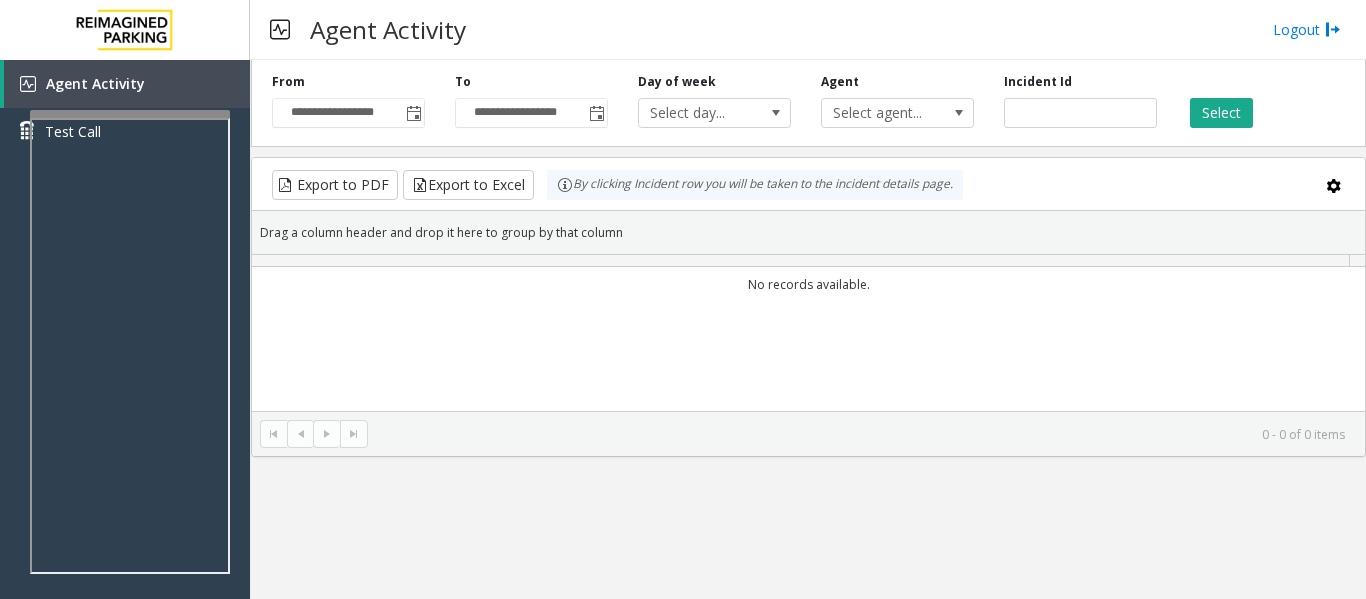 scroll, scrollTop: 0, scrollLeft: 0, axis: both 